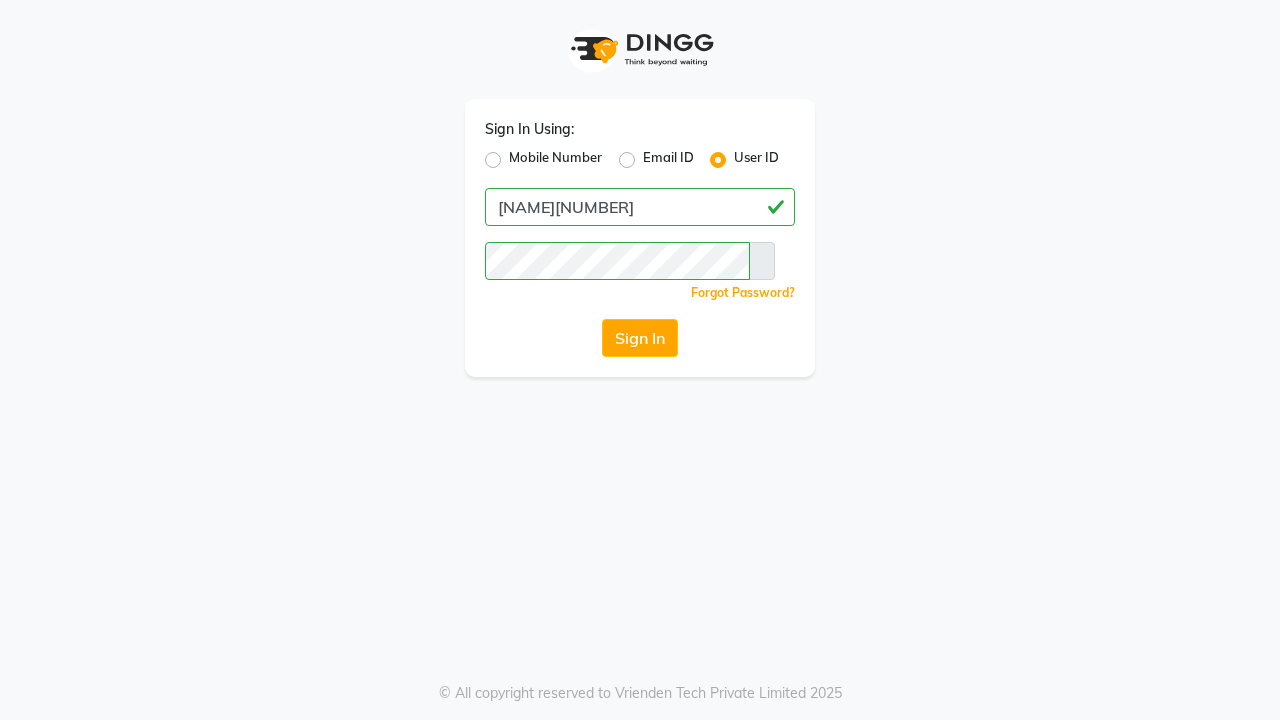 scroll, scrollTop: 0, scrollLeft: 0, axis: both 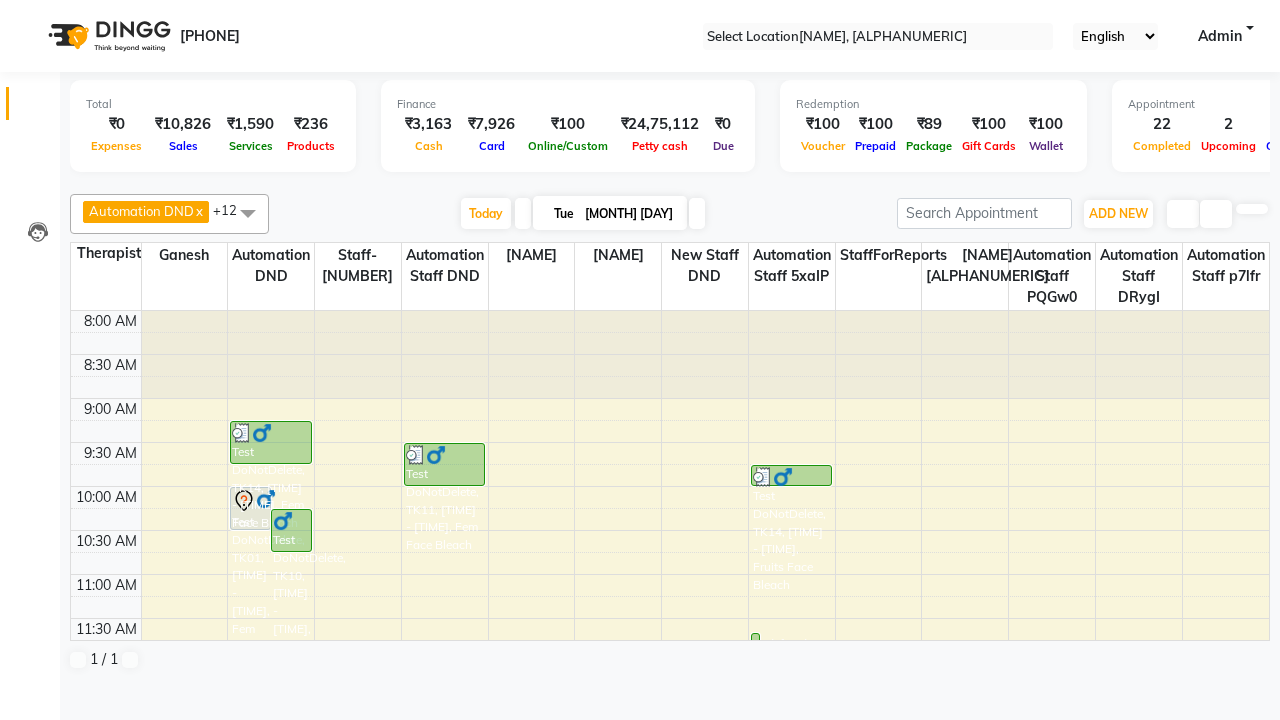 click at bounding box center [31, 8] 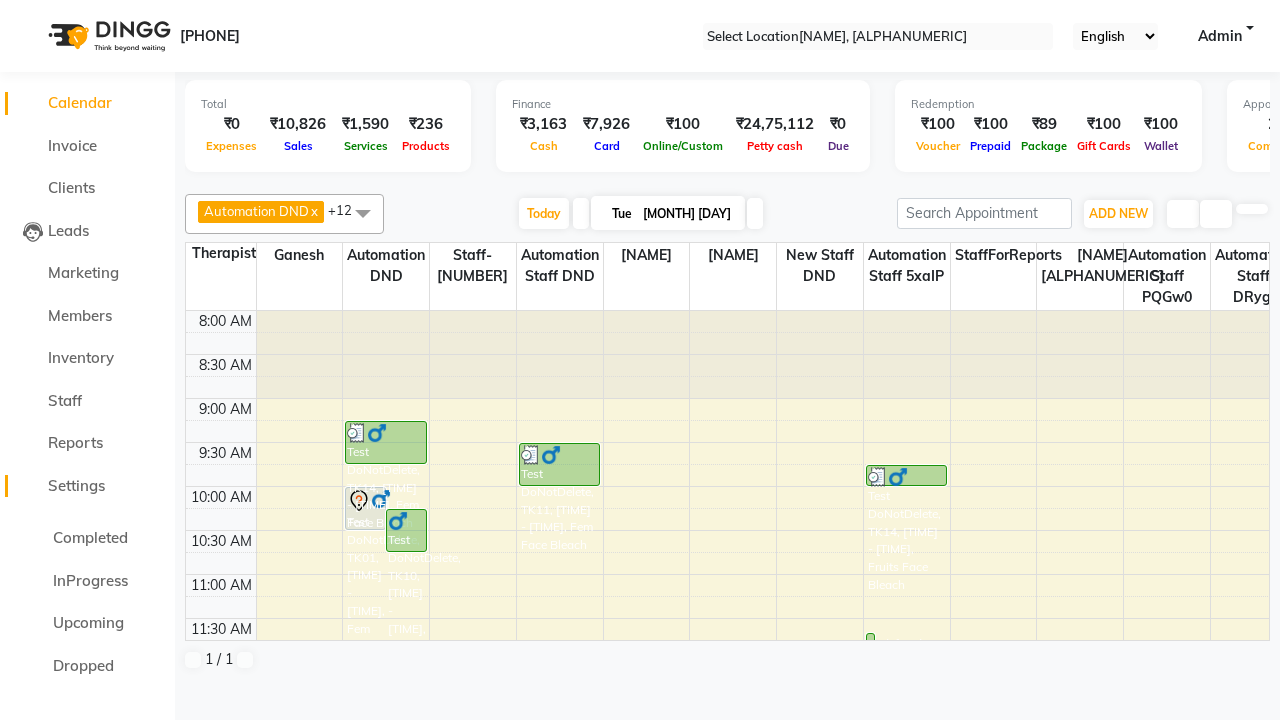 click on "Settings" at bounding box center (76, 485) 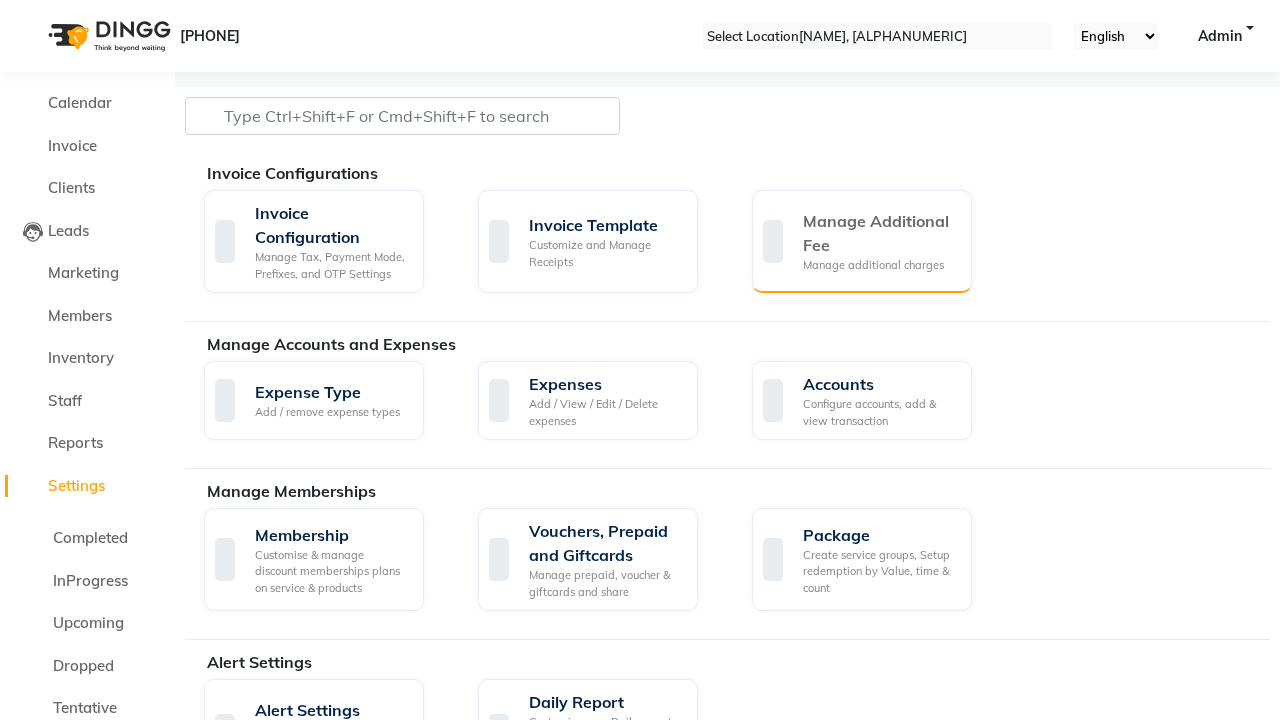 click on "Manage Additional Fee" at bounding box center [879, 233] 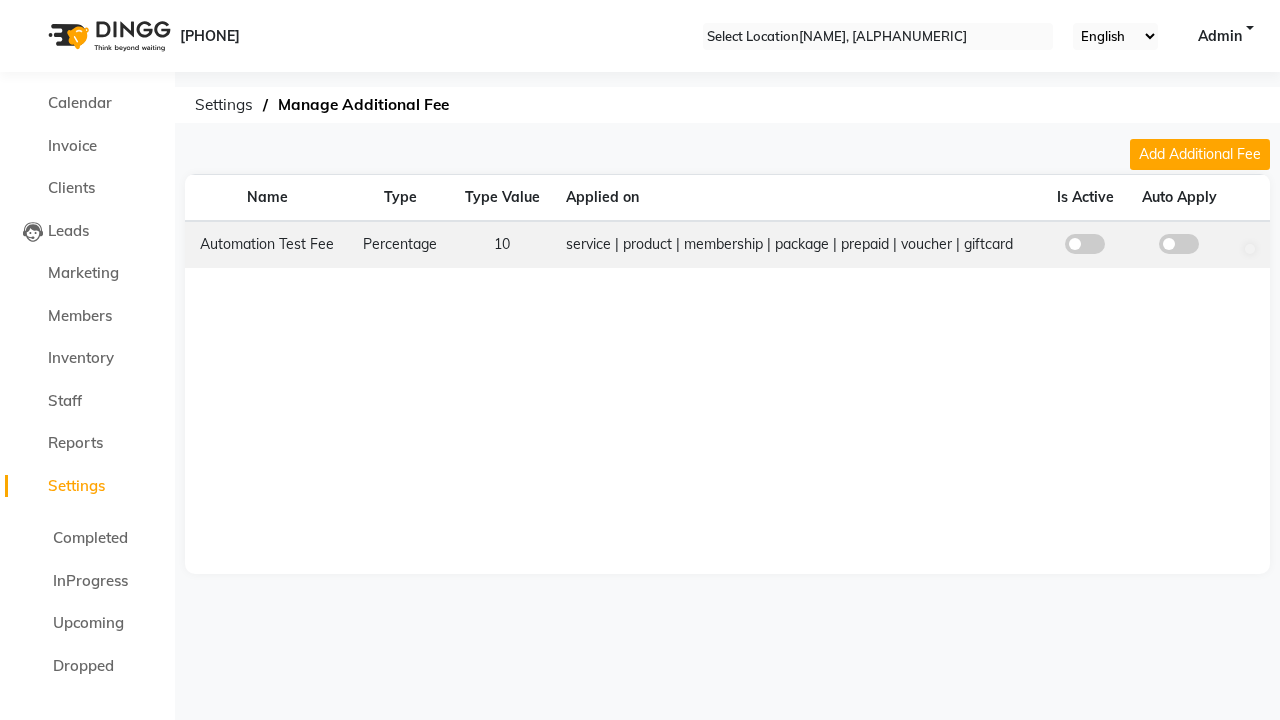 click at bounding box center (1085, 244) 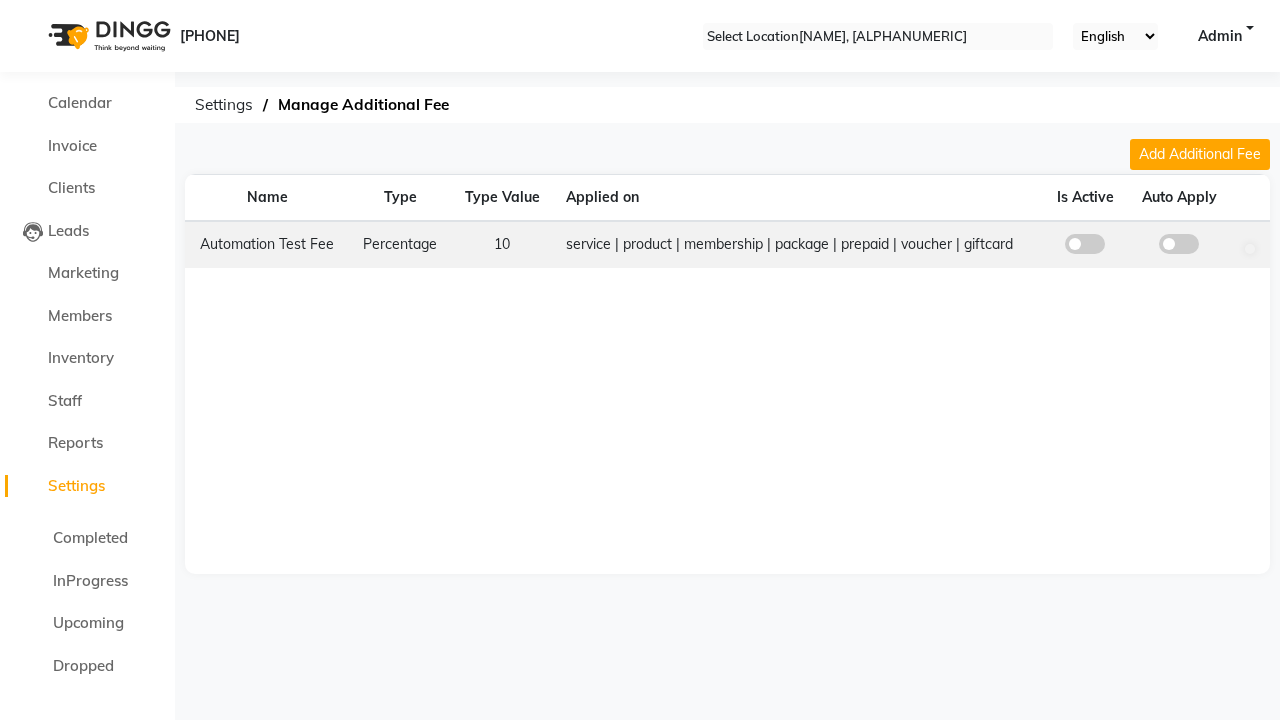 click at bounding box center (1085, 249) 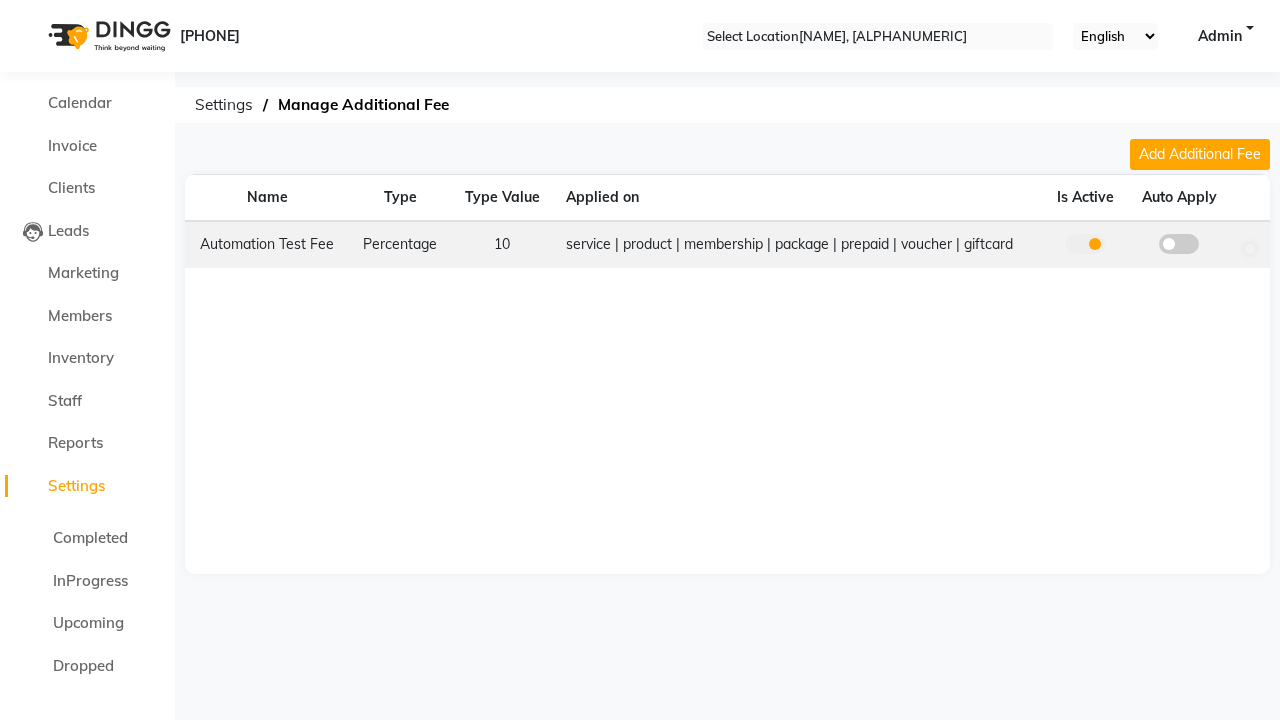 click at bounding box center (1085, 244) 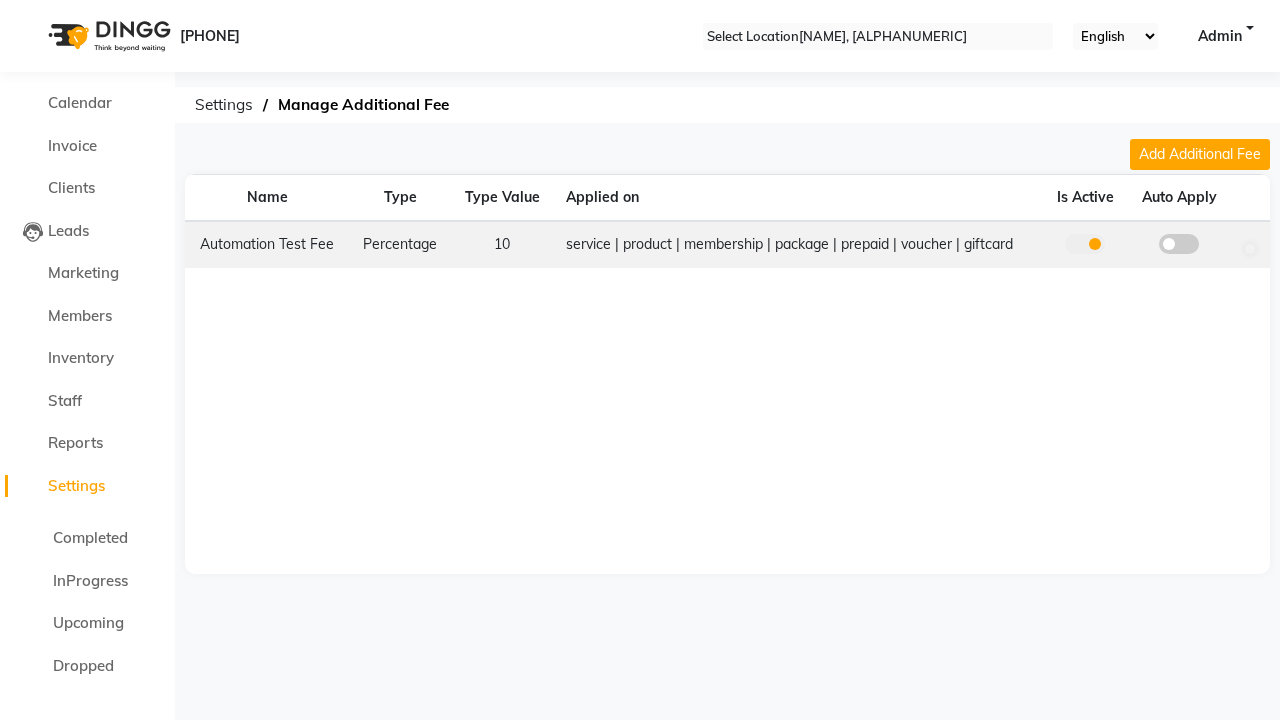 click at bounding box center (1085, 249) 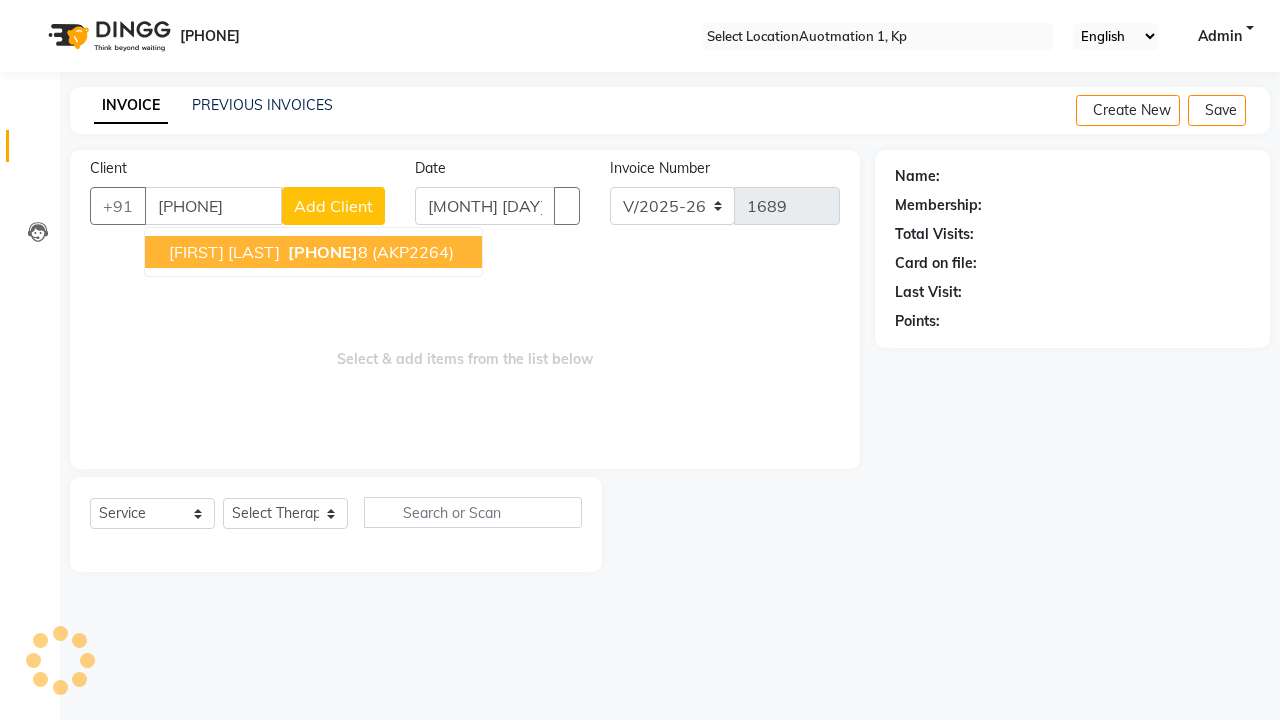 scroll, scrollTop: 0, scrollLeft: 0, axis: both 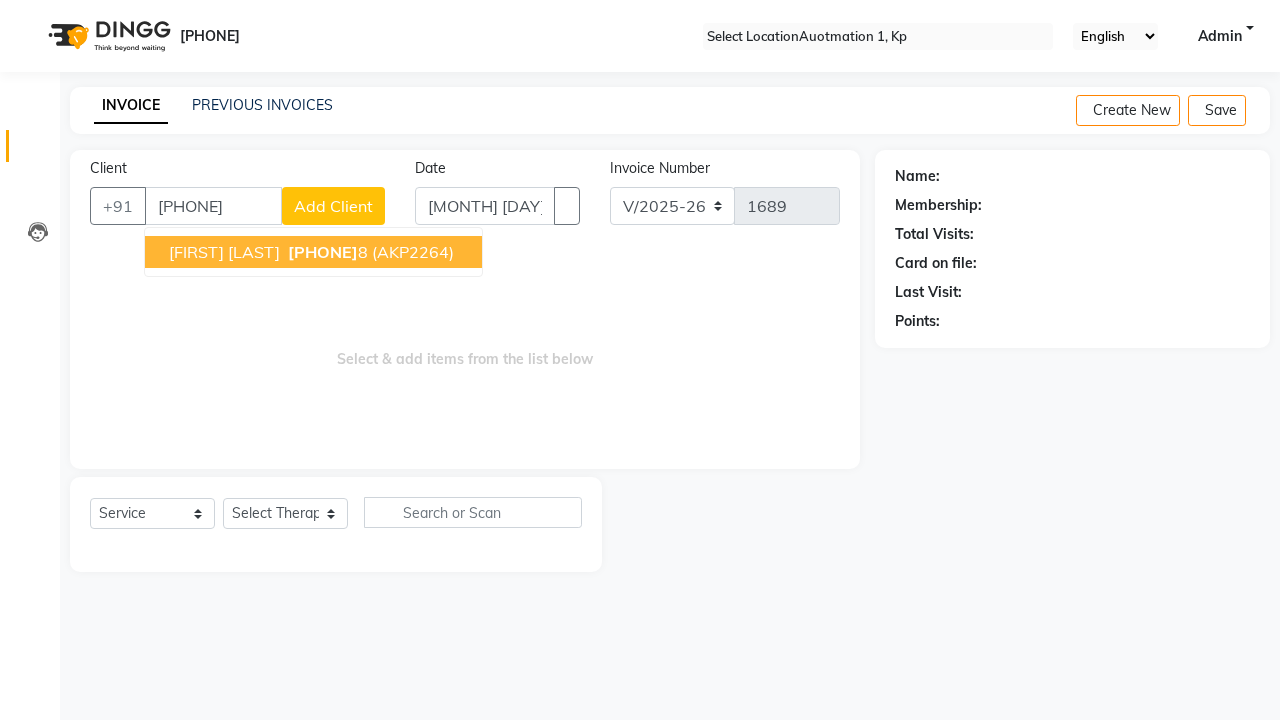 click on "[PHONE]" at bounding box center (323, 252) 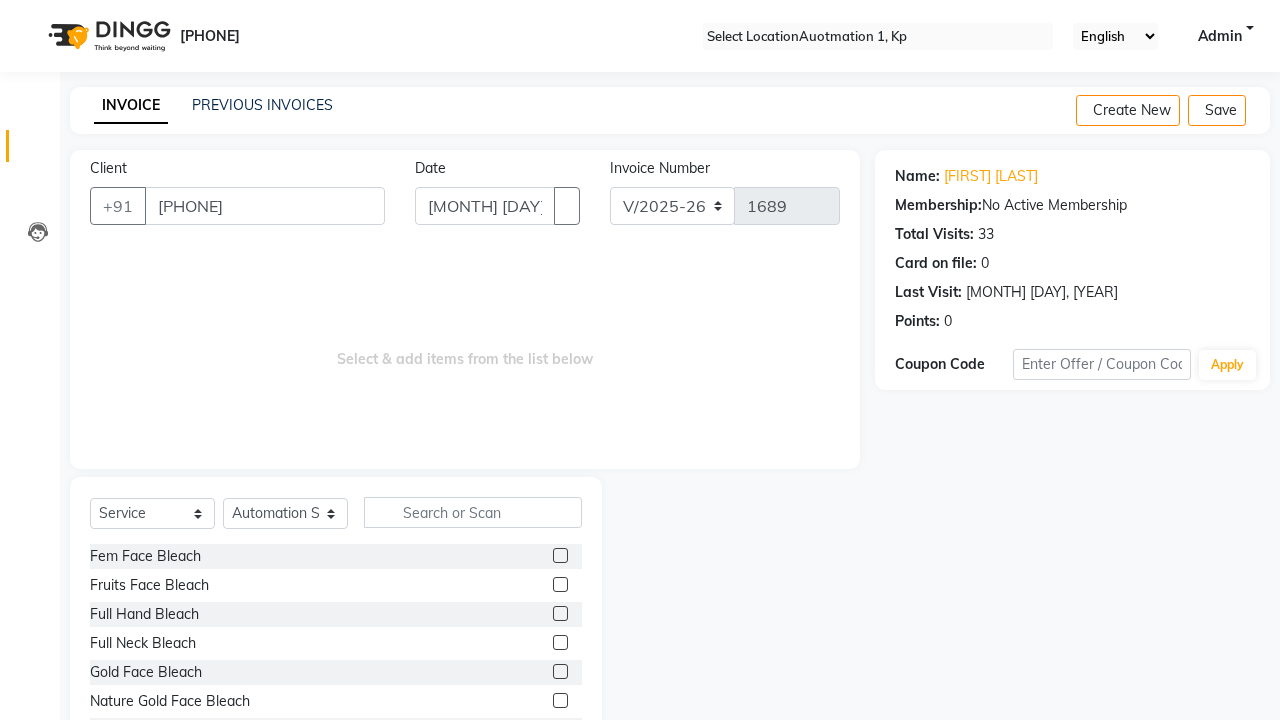 click at bounding box center (560, 584) 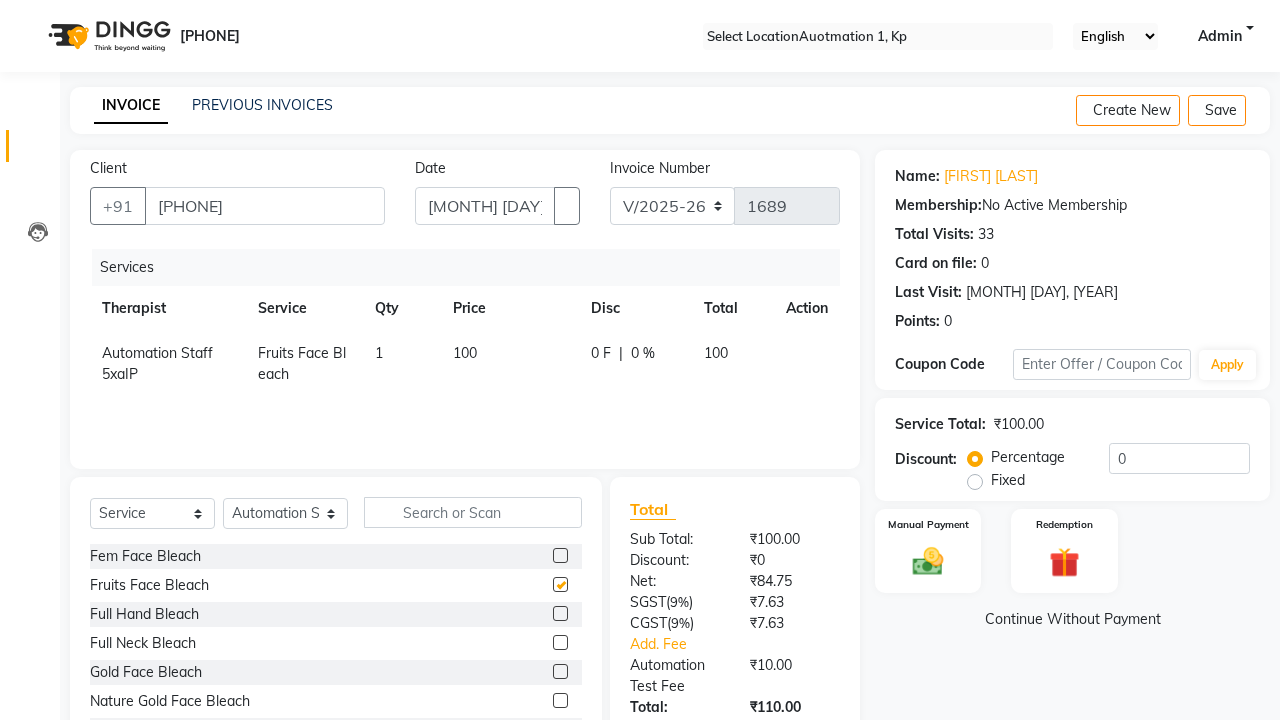 click at bounding box center (31, 8) 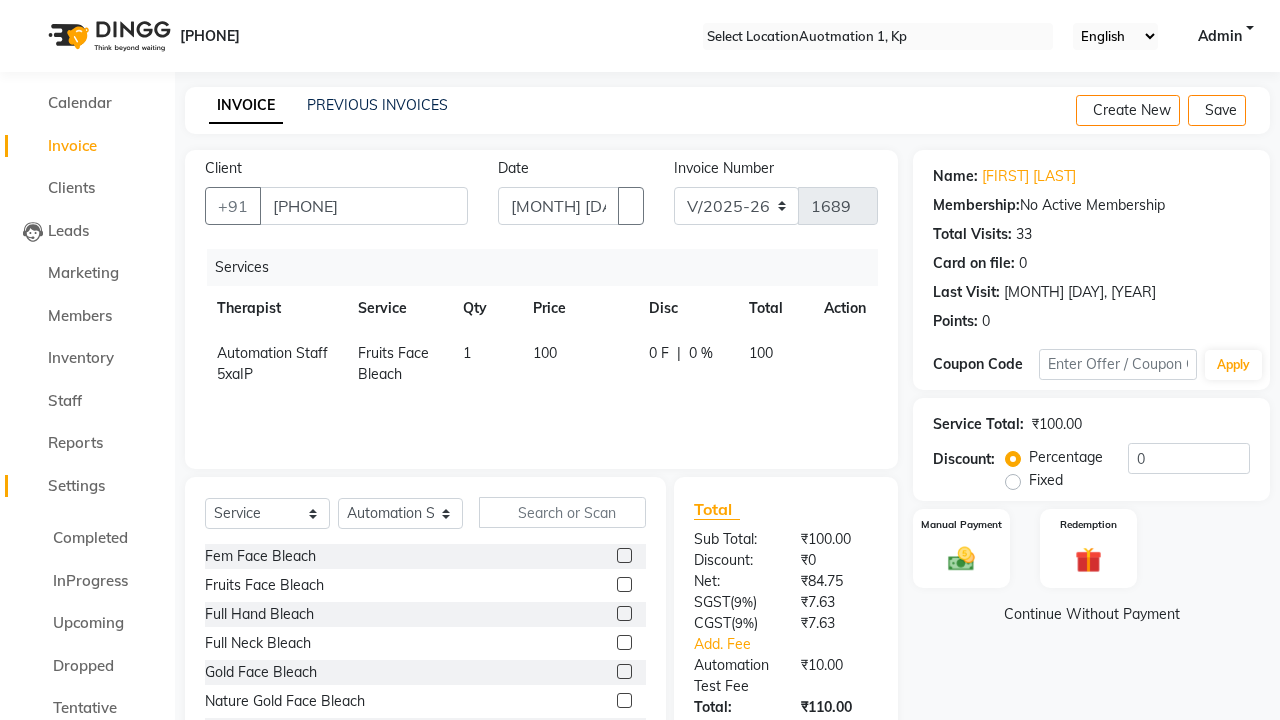 click on "Settings" at bounding box center (76, 485) 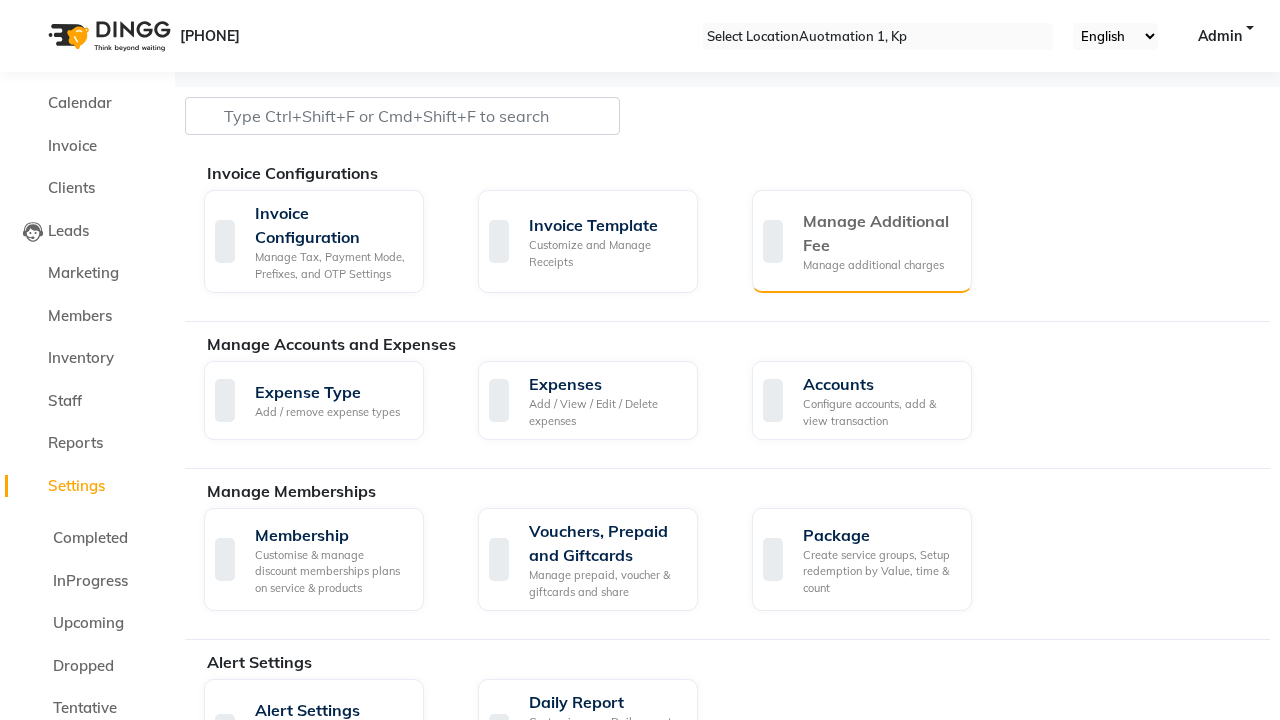 click on "Manage Additional Fee" at bounding box center (879, 233) 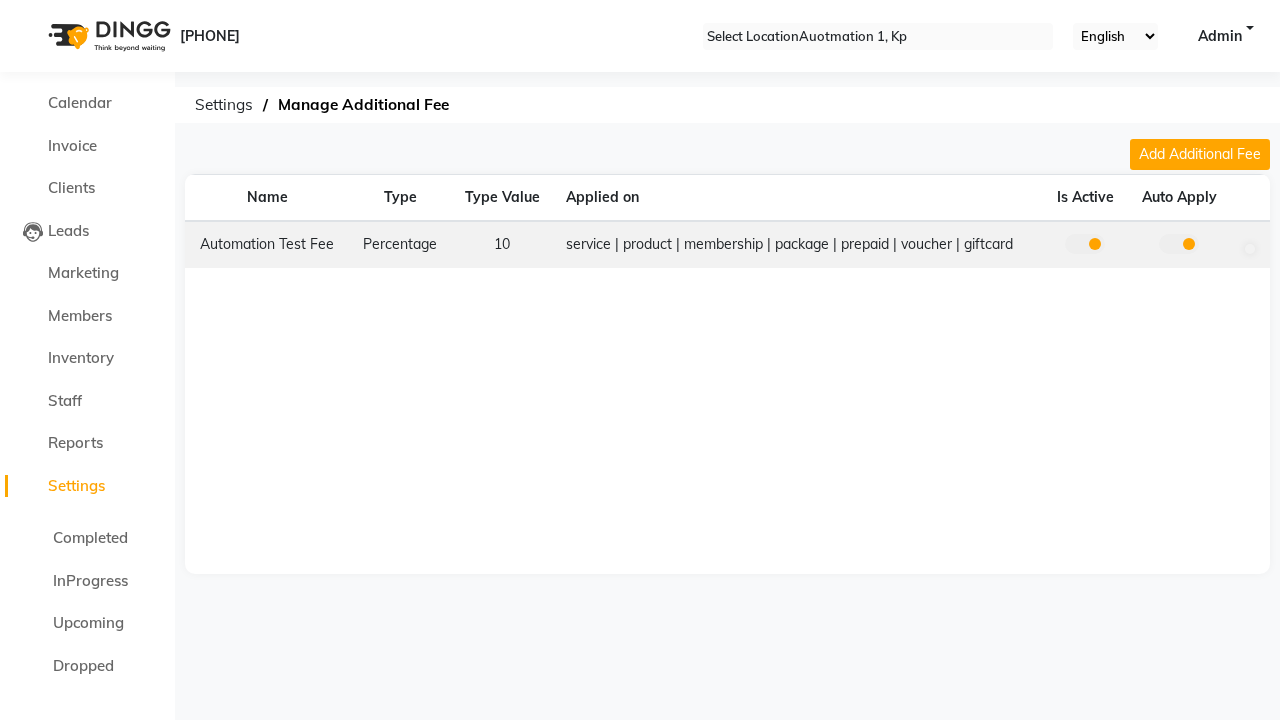 click at bounding box center (1085, 244) 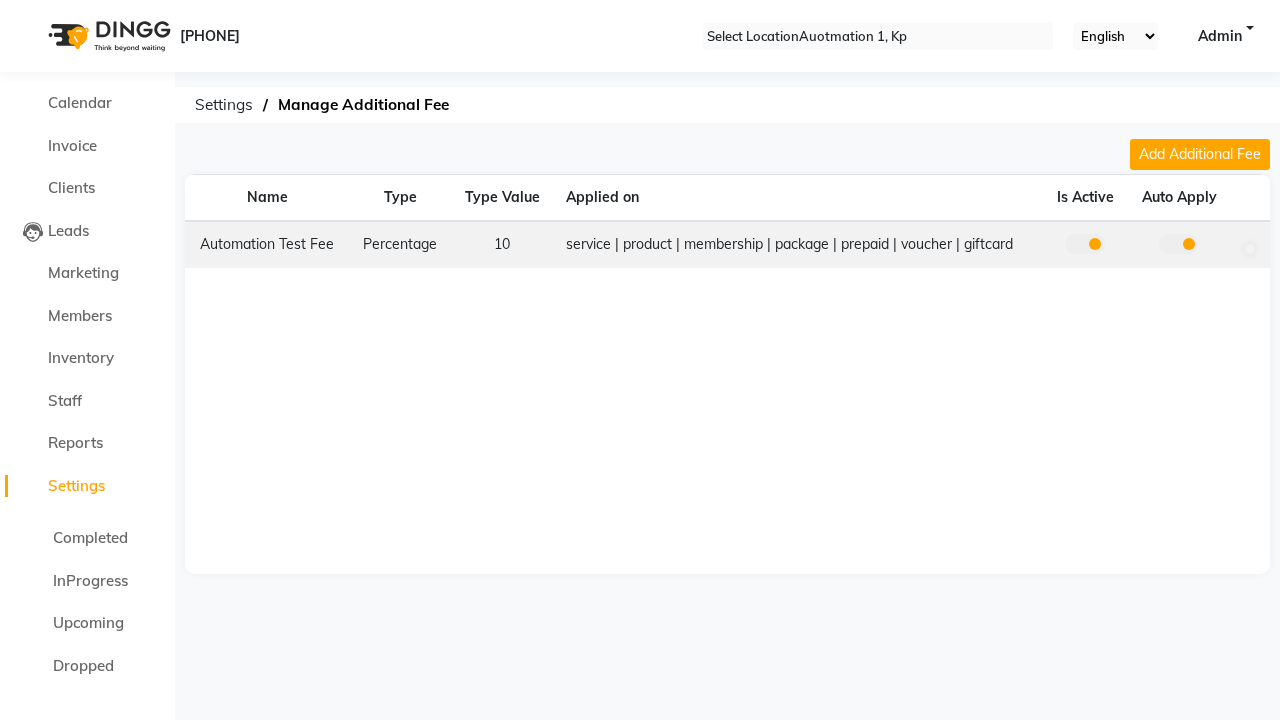 click at bounding box center (1085, 249) 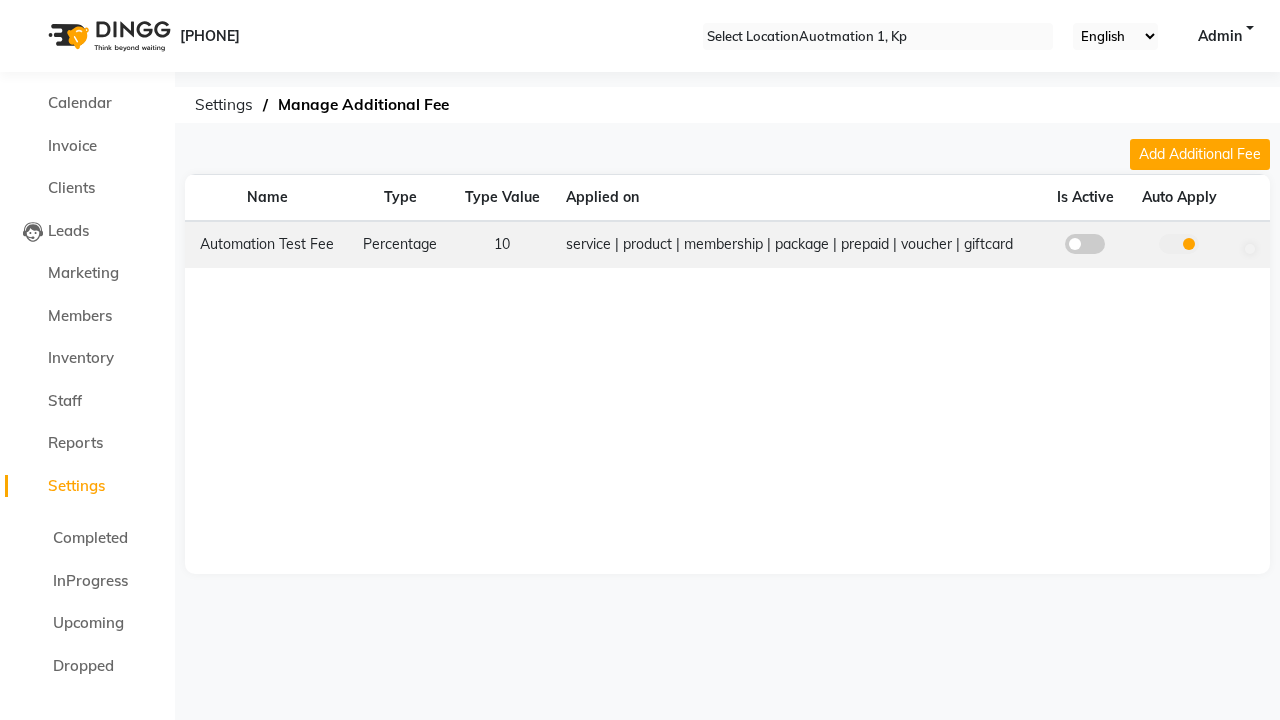 click at bounding box center (1085, 244) 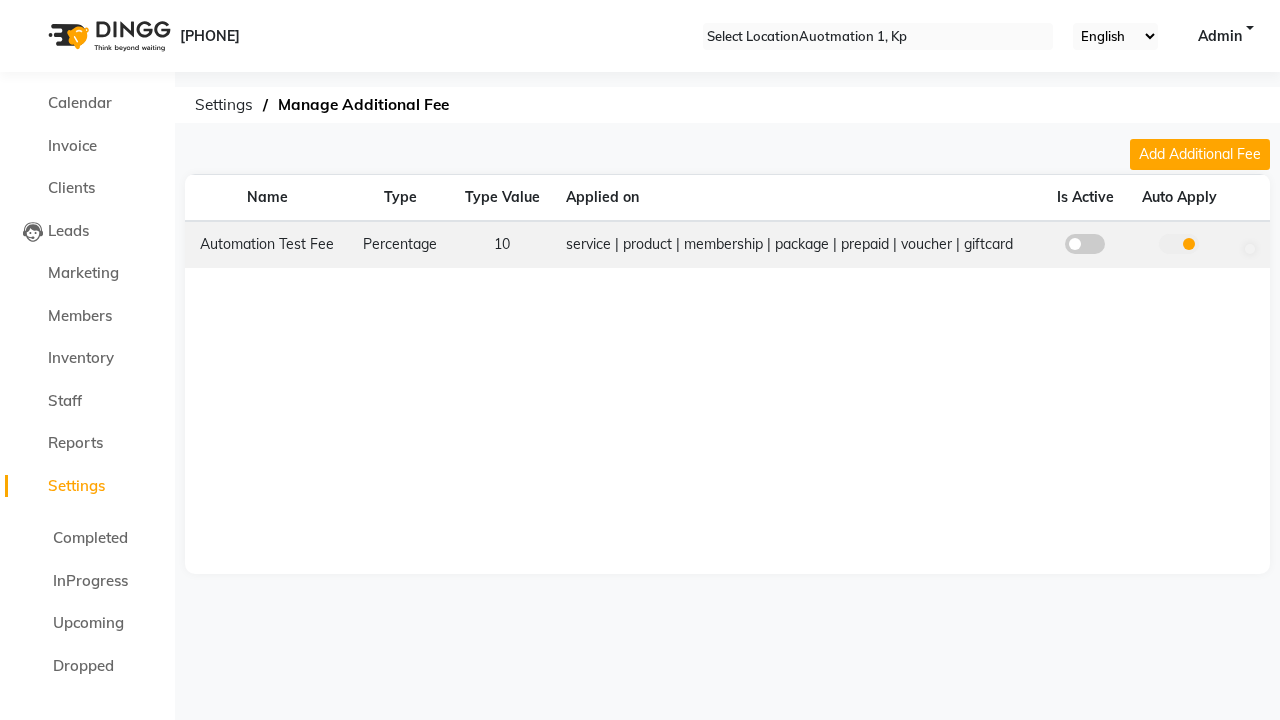 click at bounding box center (1085, 249) 